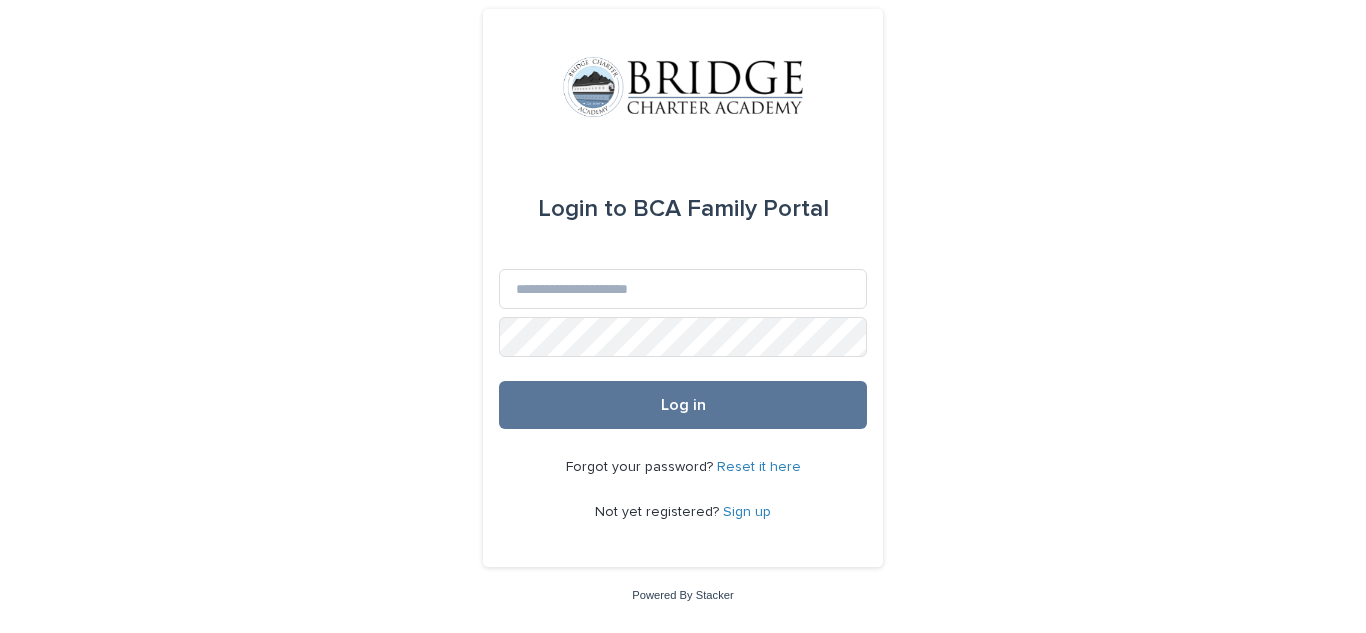 scroll, scrollTop: 0, scrollLeft: 0, axis: both 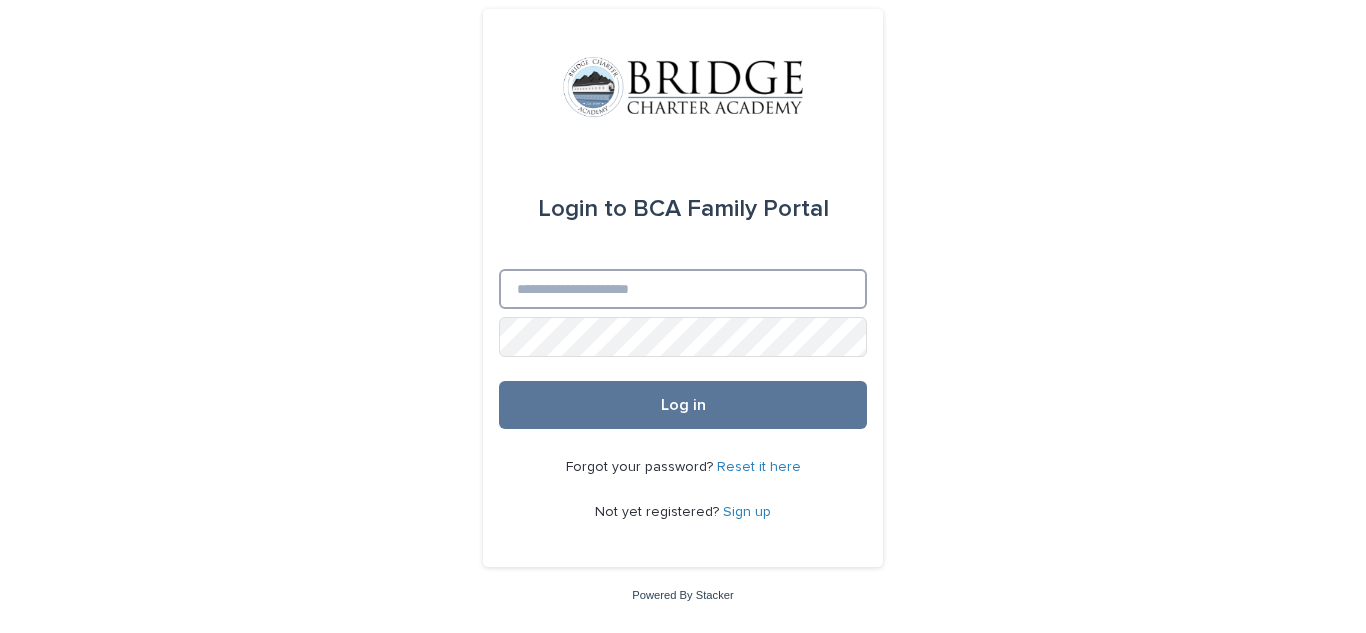 click on "Email" at bounding box center [683, 289] 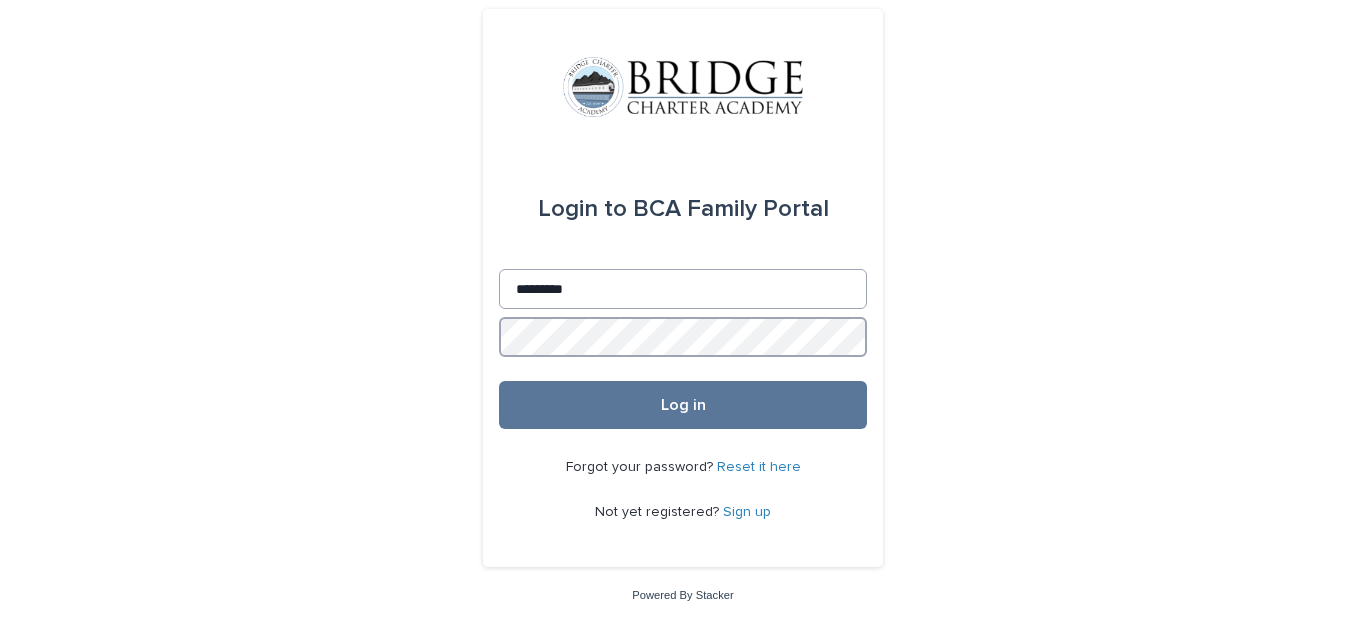 click on "Log in" at bounding box center (683, 405) 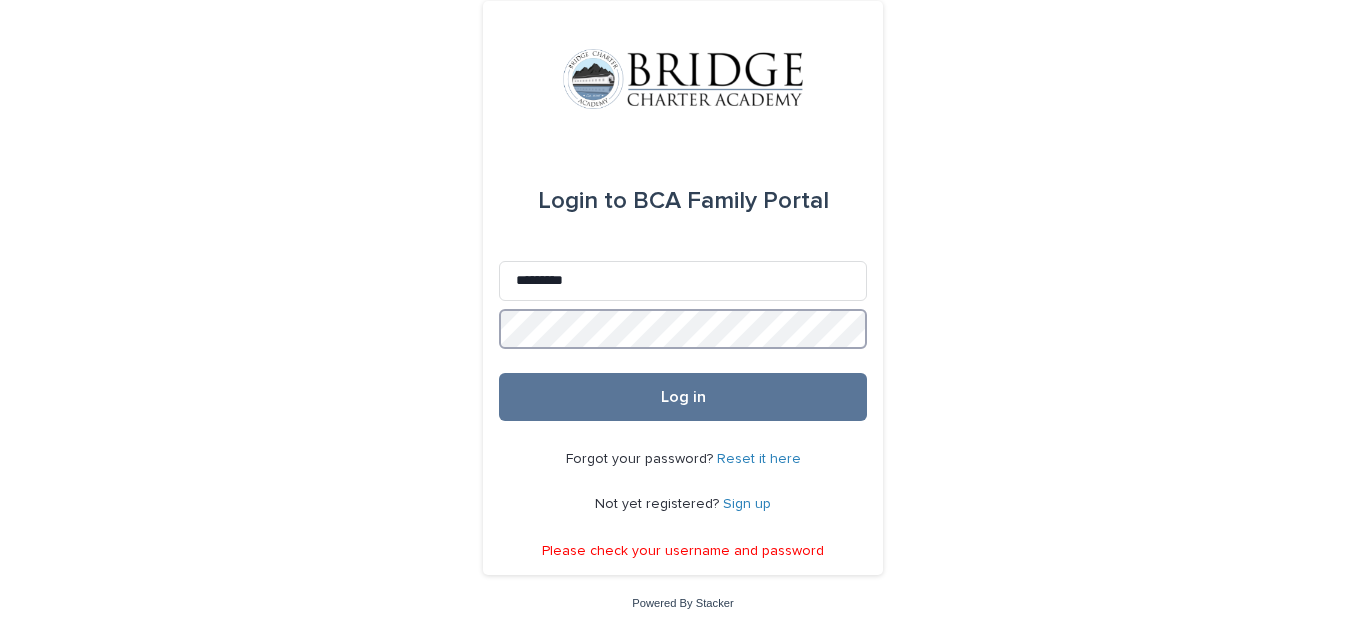 click on "Login to BCA Family Portal Email [EMAIL] Password Log in Forgot your password? Reset it here Not yet registered? Sign up Please check your username and password Powered By Stacker" at bounding box center [683, 316] 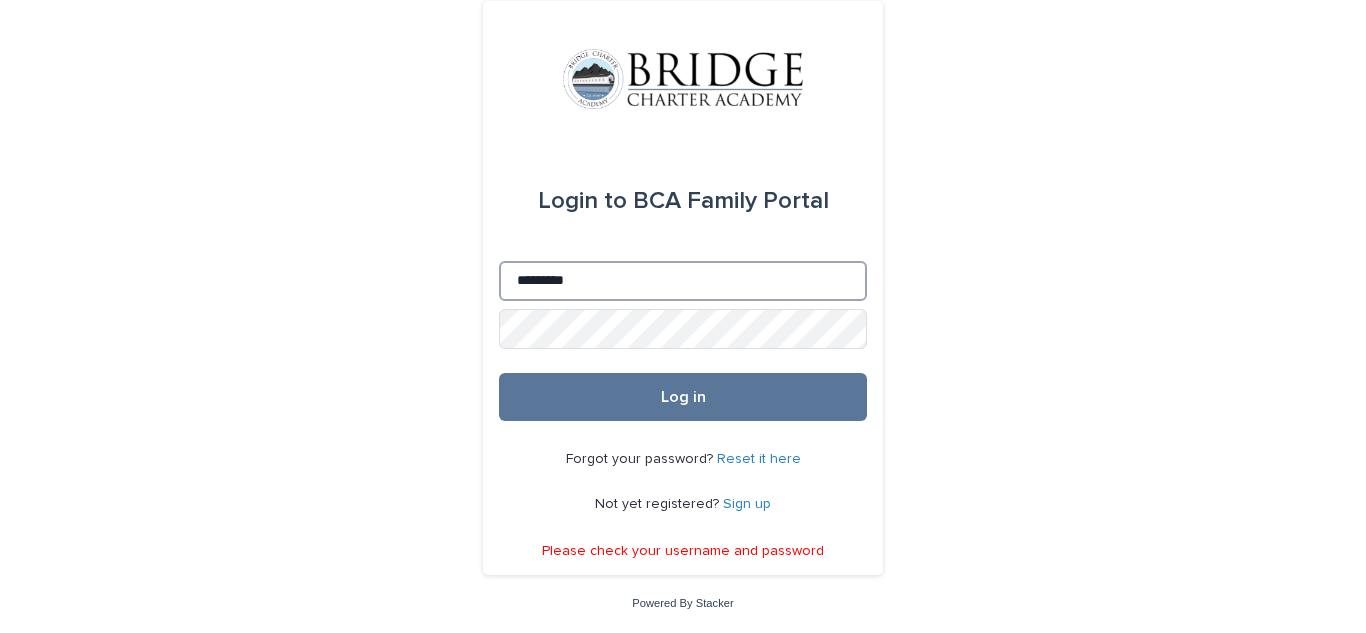 click on "*********" at bounding box center [683, 281] 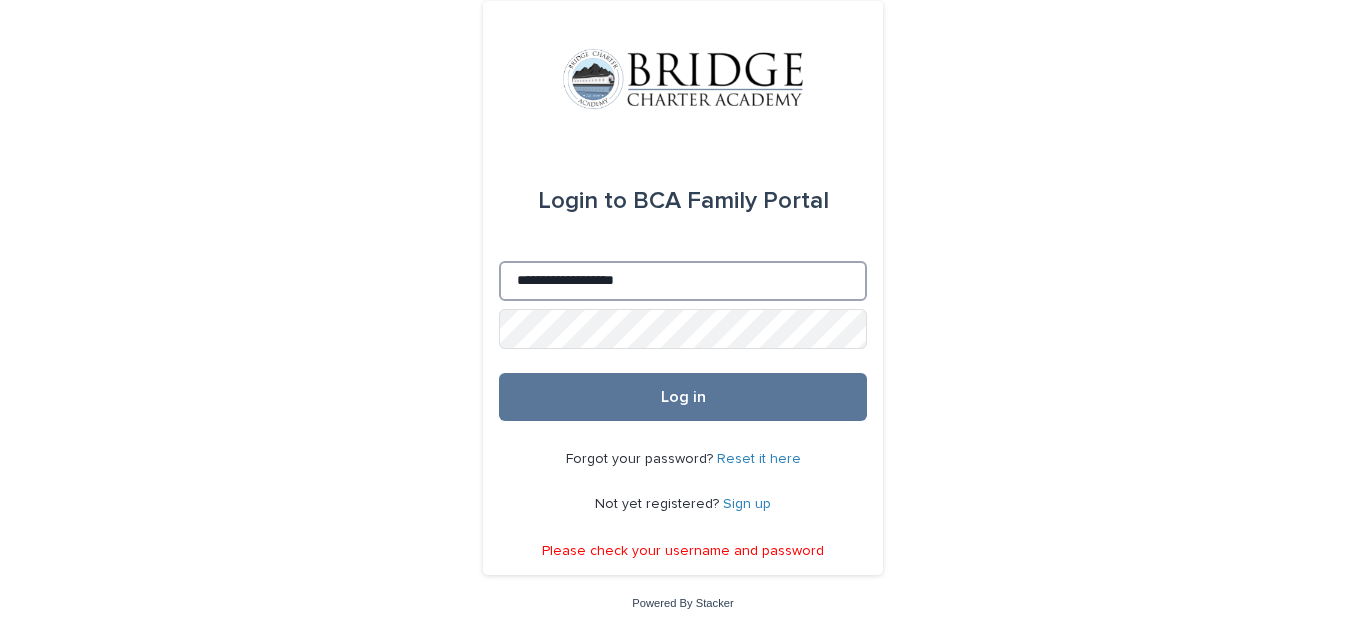 type on "**********" 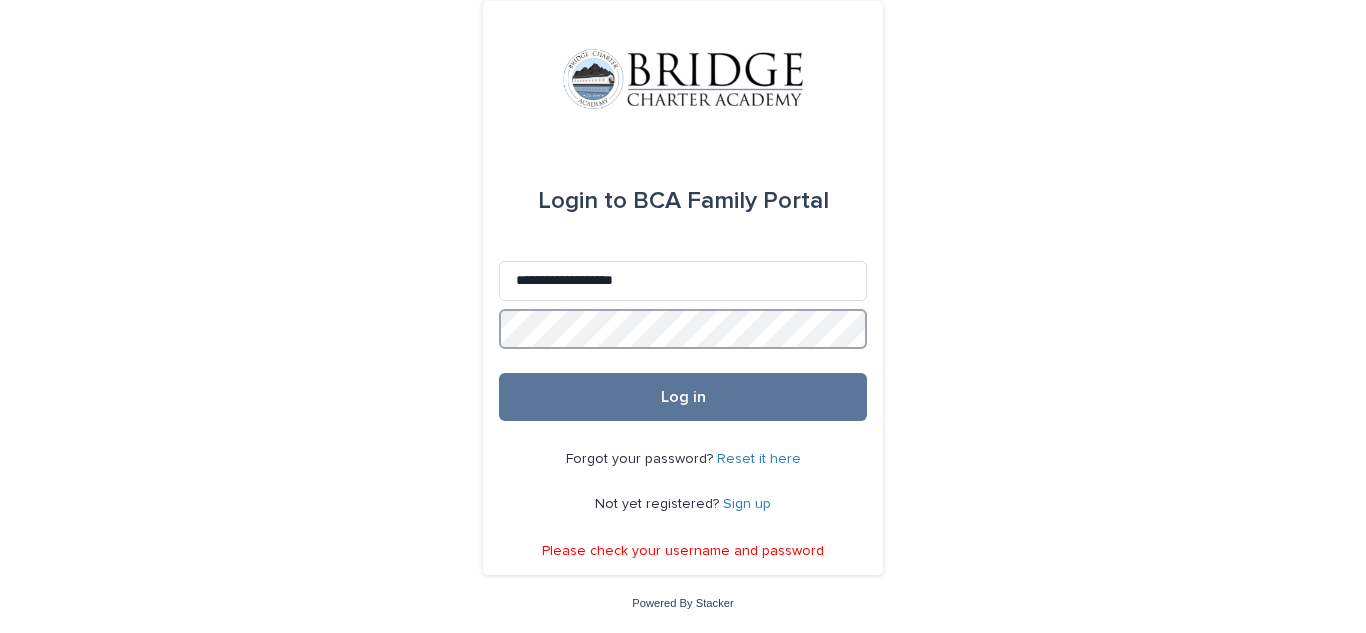 click on "Login to BCA Family Portal Email [EMAIL] Password Log in Forgot your password? Reset it here Not yet registered? Sign up Please check your username and password Powered By Stacker" at bounding box center [683, 316] 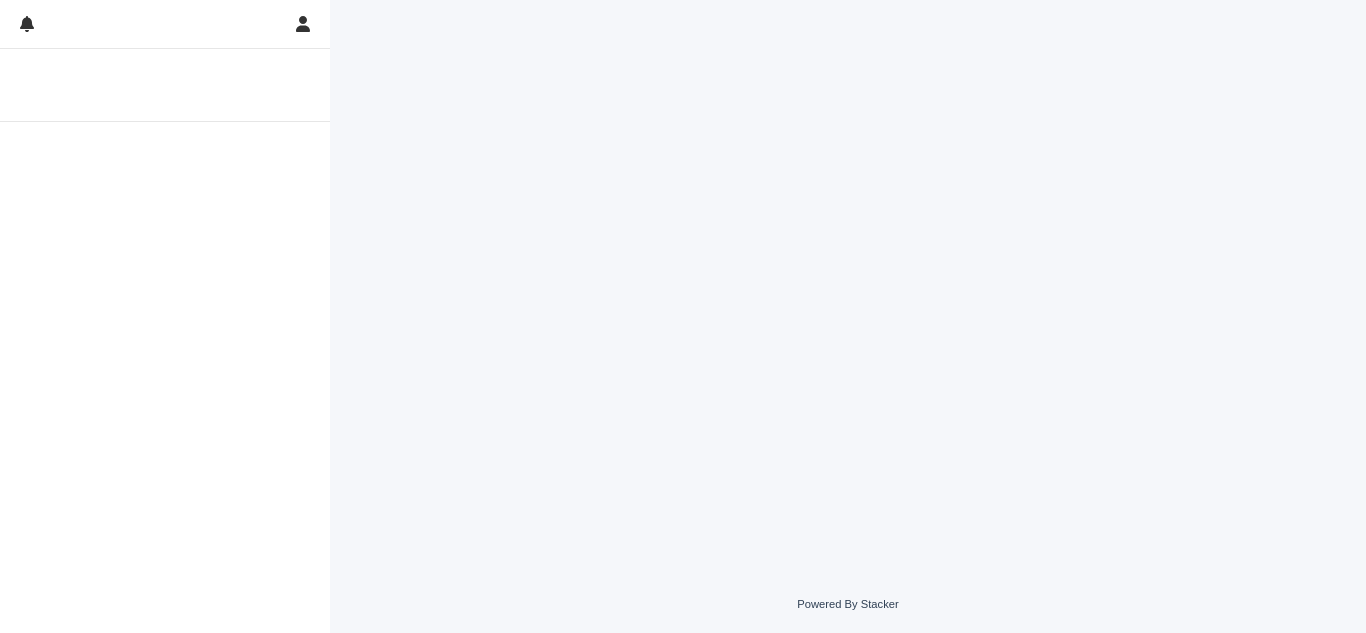 scroll, scrollTop: 0, scrollLeft: 0, axis: both 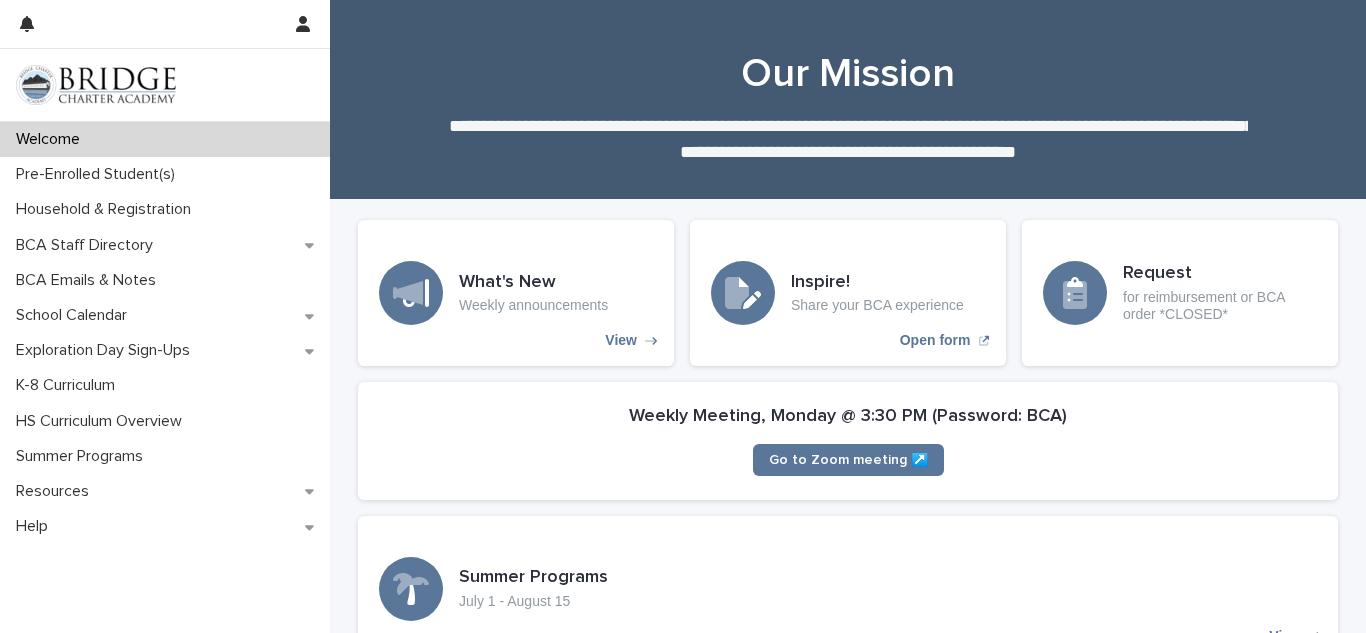 click on "**********" at bounding box center [848, 1208] 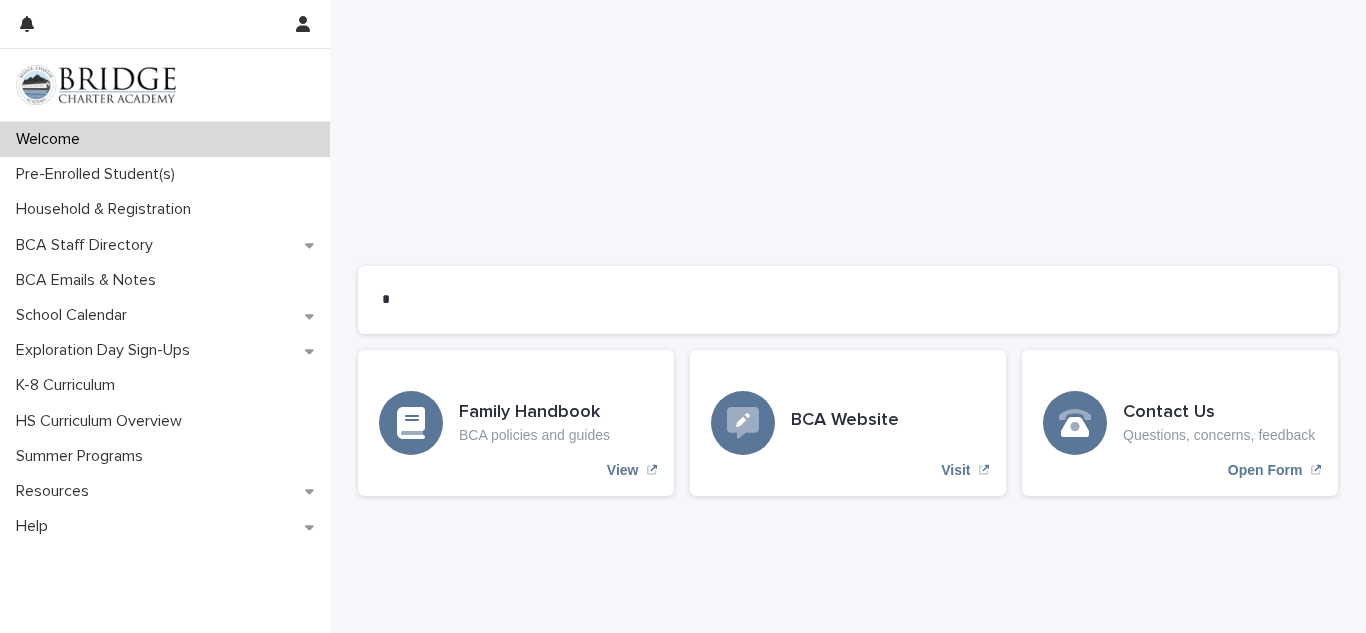 scroll, scrollTop: 1600, scrollLeft: 0, axis: vertical 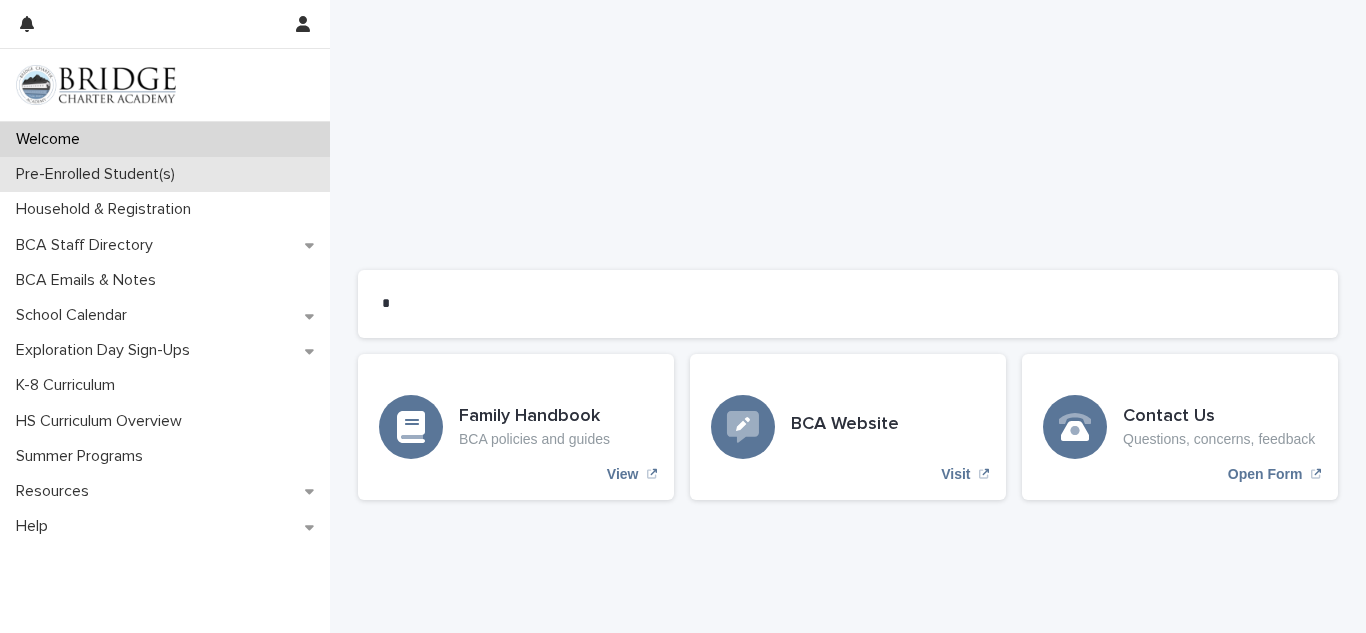 click on "Pre-Enrolled Student(s)" at bounding box center [99, 174] 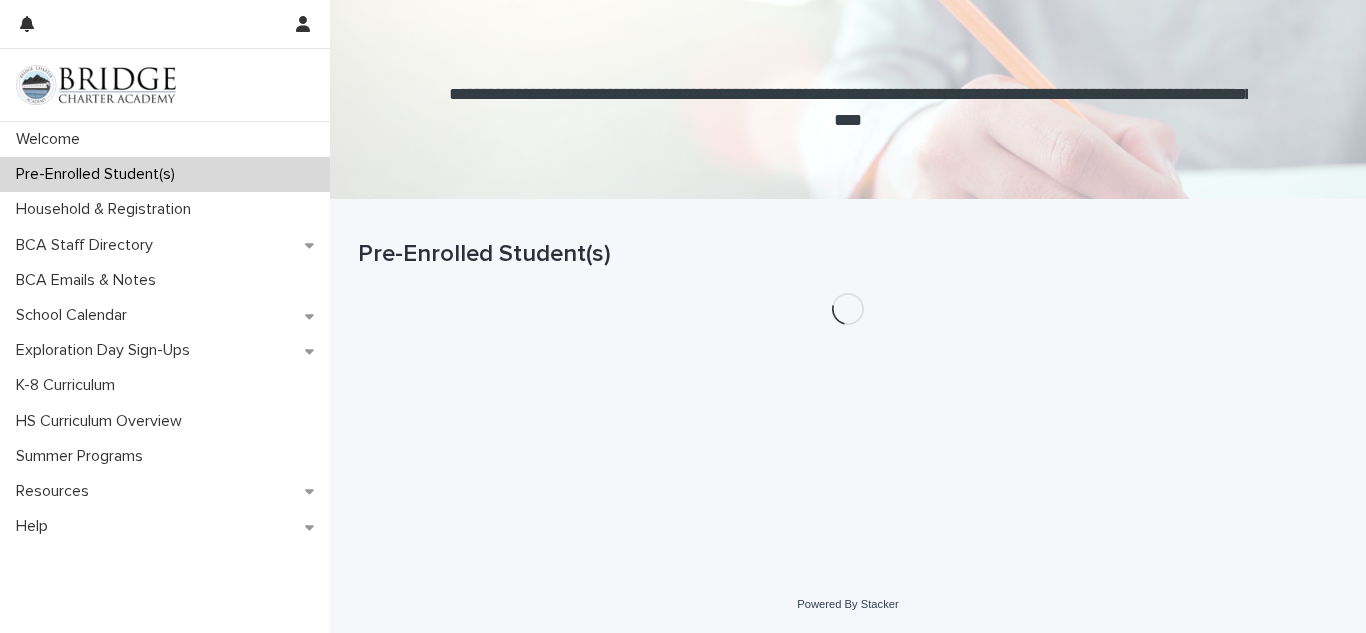 scroll, scrollTop: 0, scrollLeft: 0, axis: both 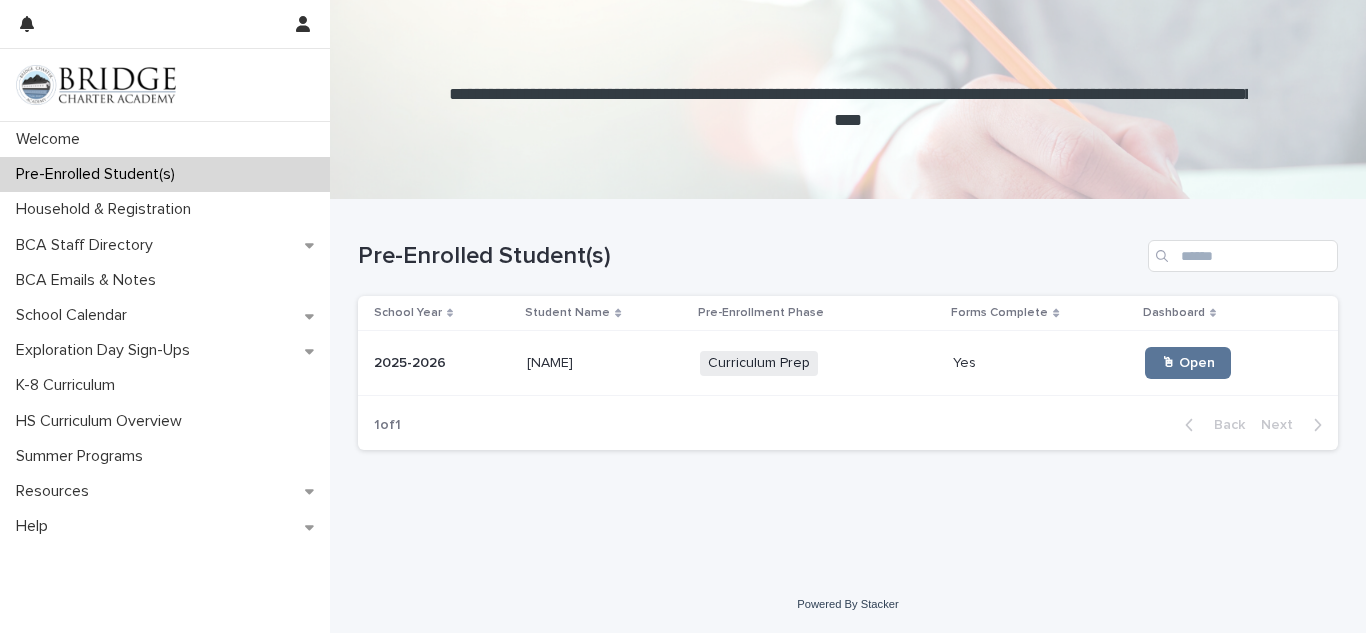 click on "Curriculum Prep + 0" at bounding box center [800, 363] 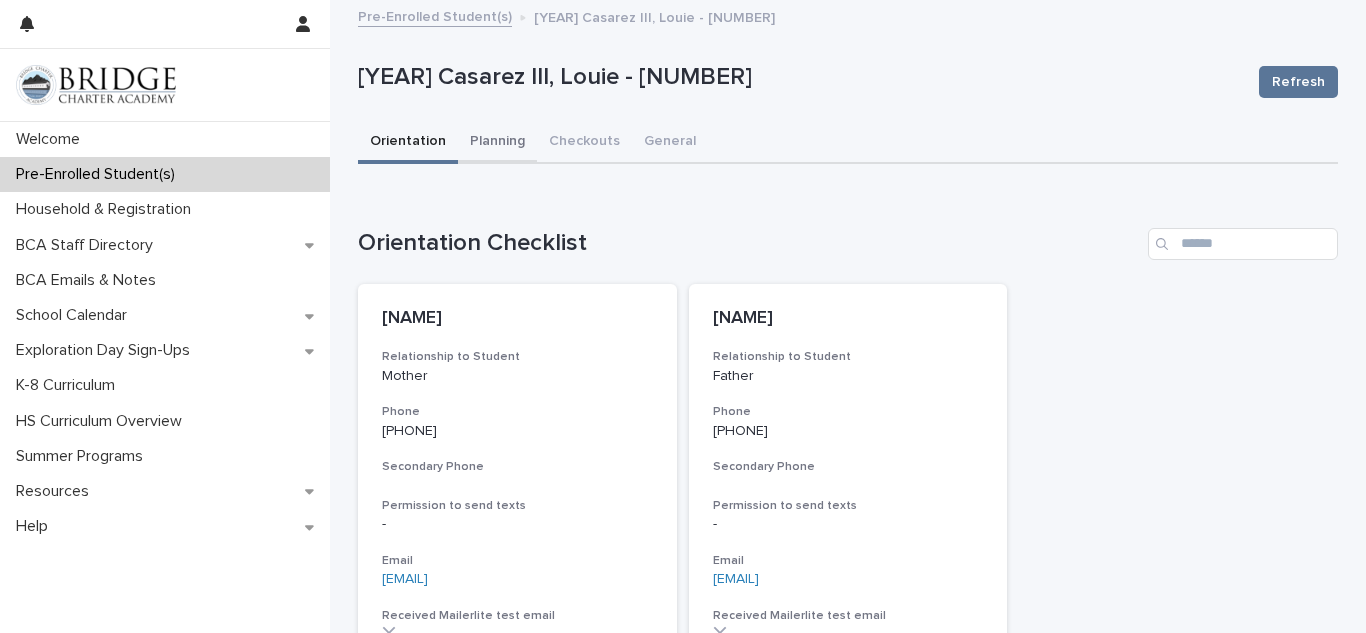 click on "Planning" at bounding box center (497, 143) 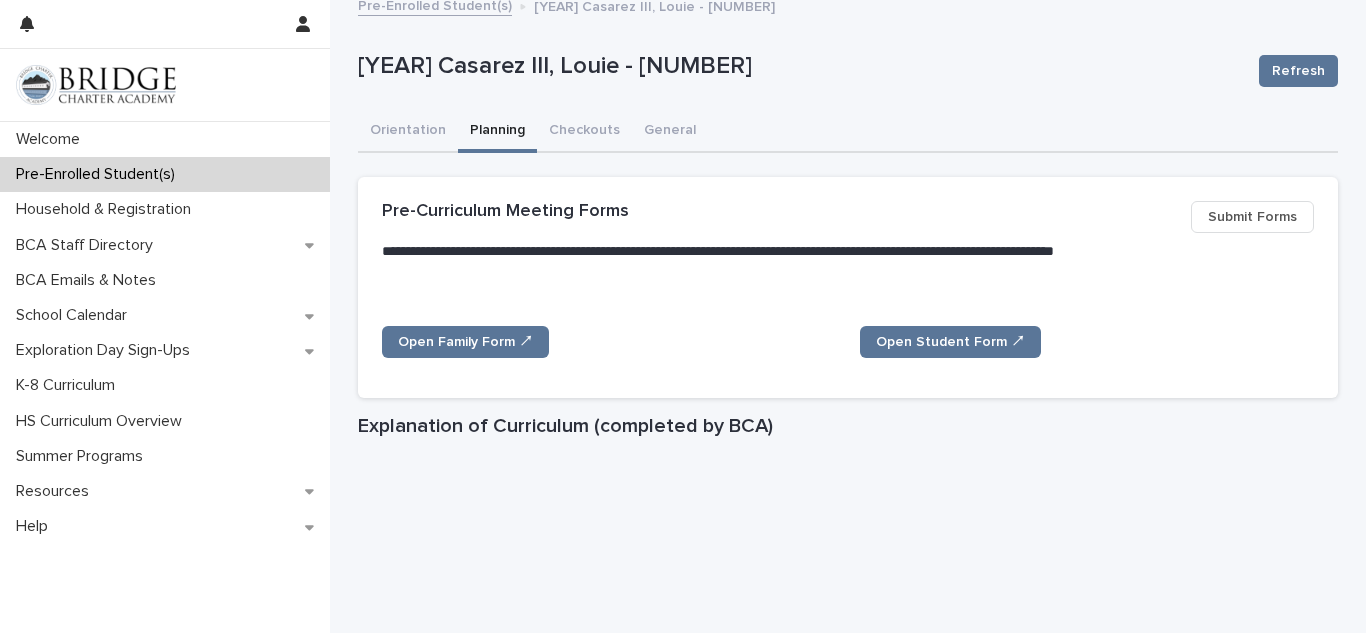 scroll, scrollTop: 0, scrollLeft: 0, axis: both 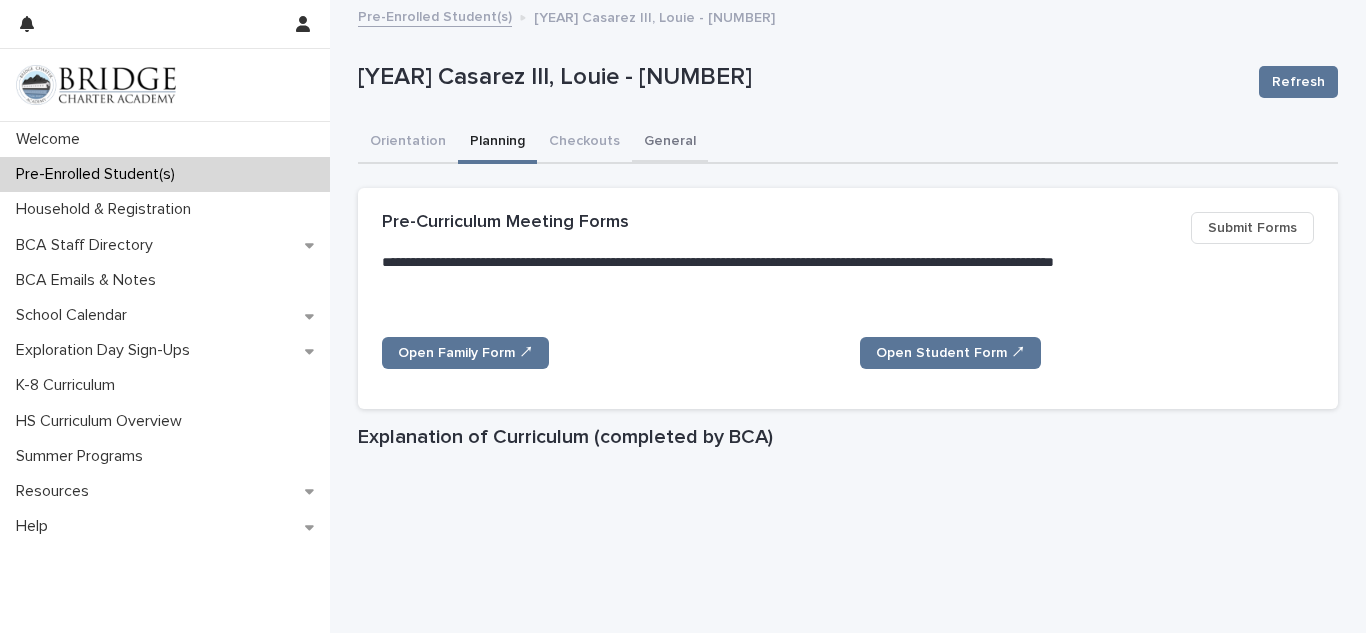 click on "General" at bounding box center [670, 143] 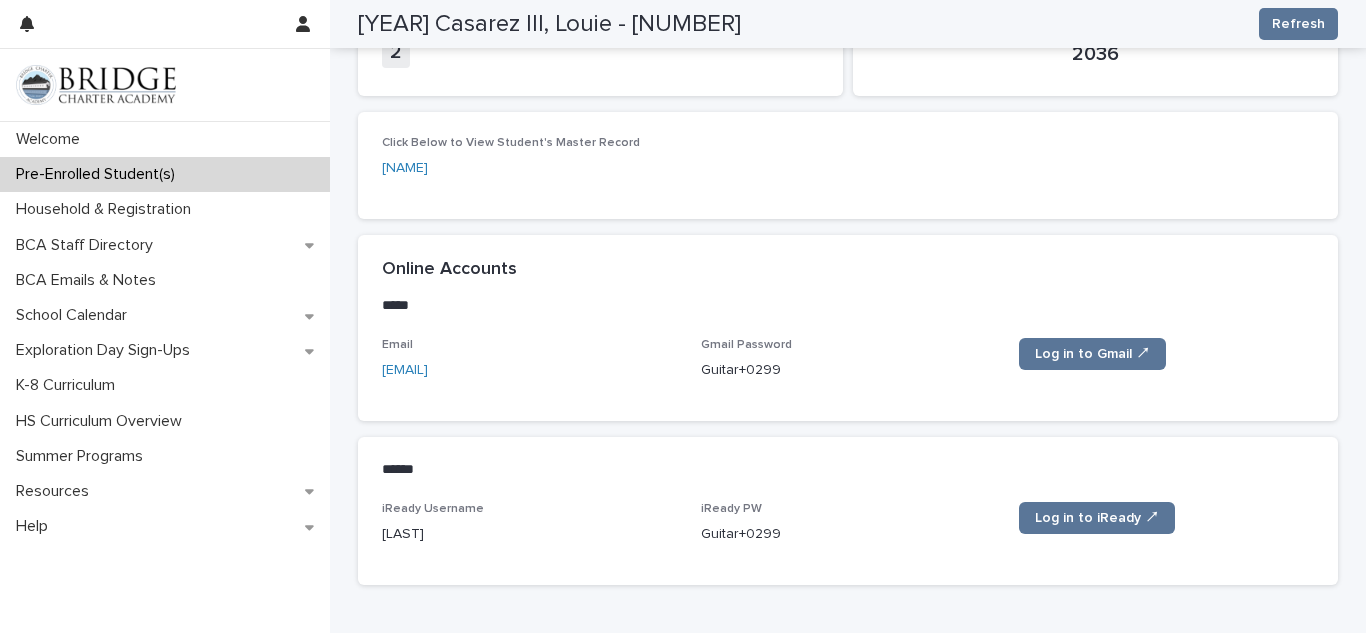 scroll, scrollTop: 302, scrollLeft: 0, axis: vertical 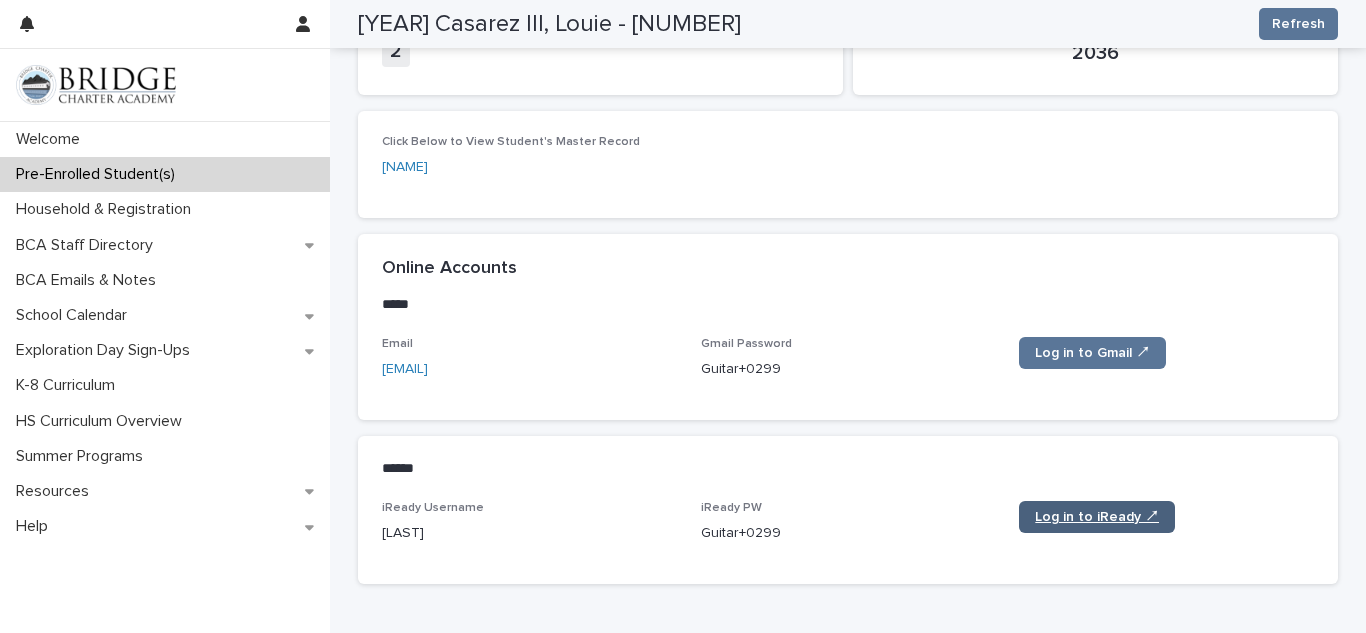 click on "Log in to iReady ↗" at bounding box center [1097, 517] 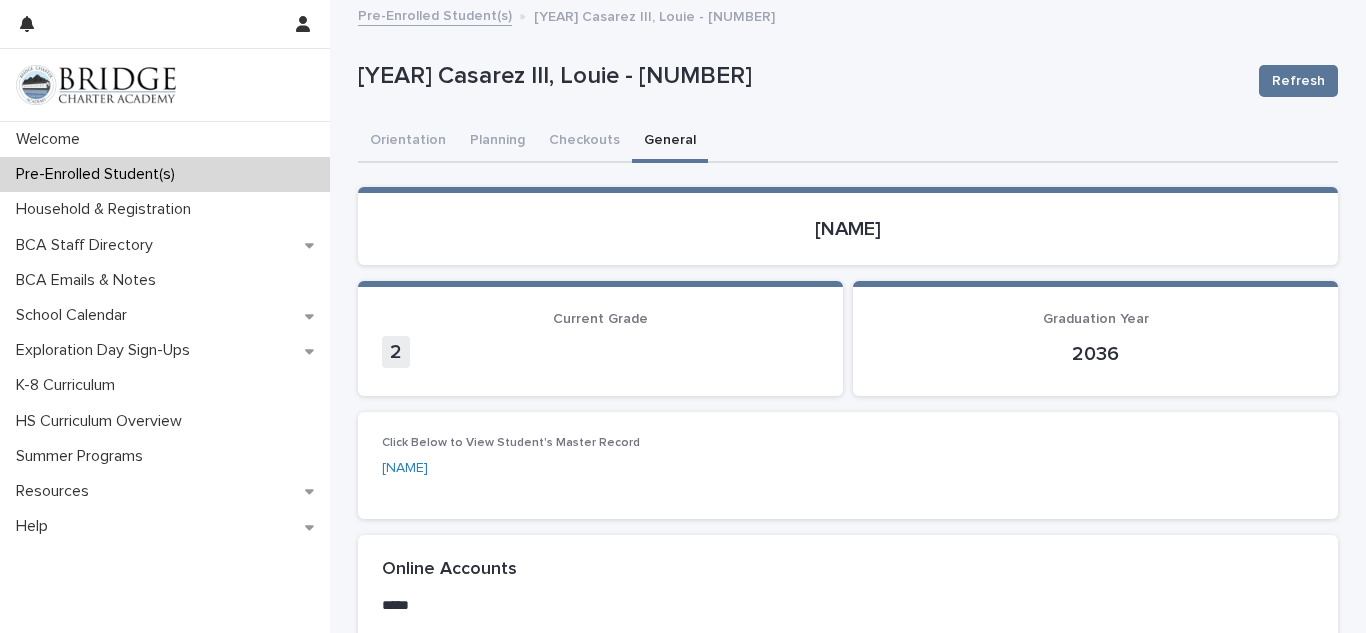scroll, scrollTop: 0, scrollLeft: 0, axis: both 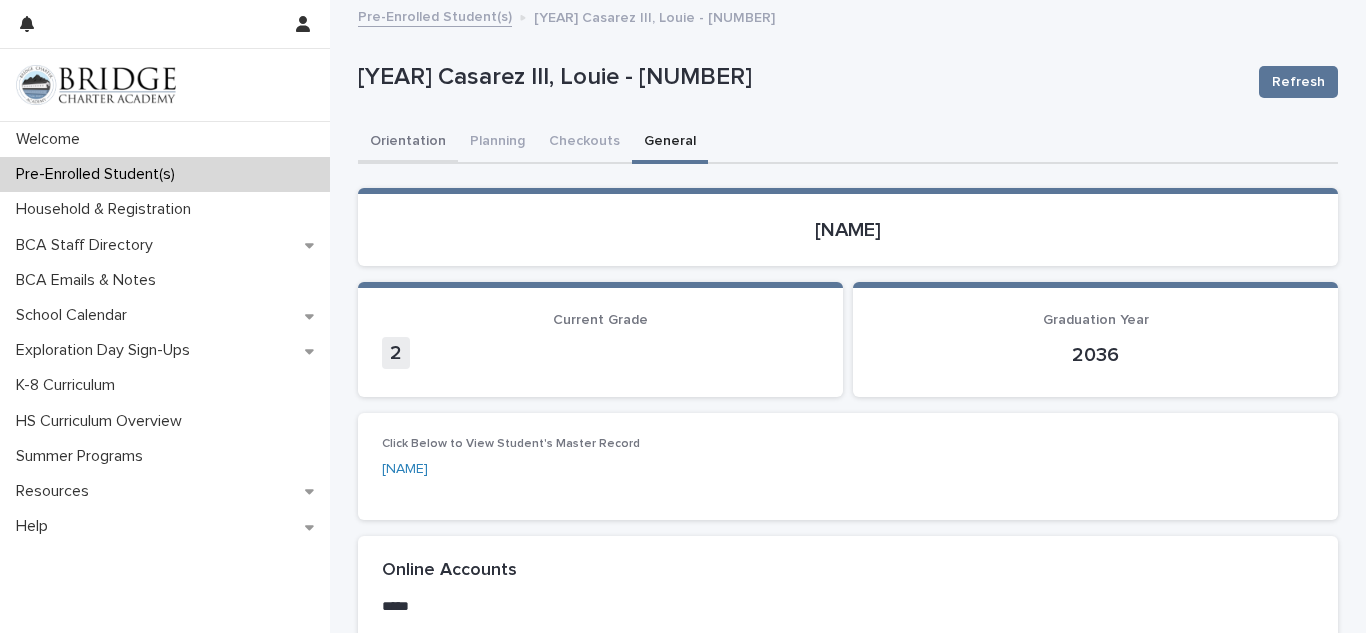 click on "Orientation" at bounding box center (408, 143) 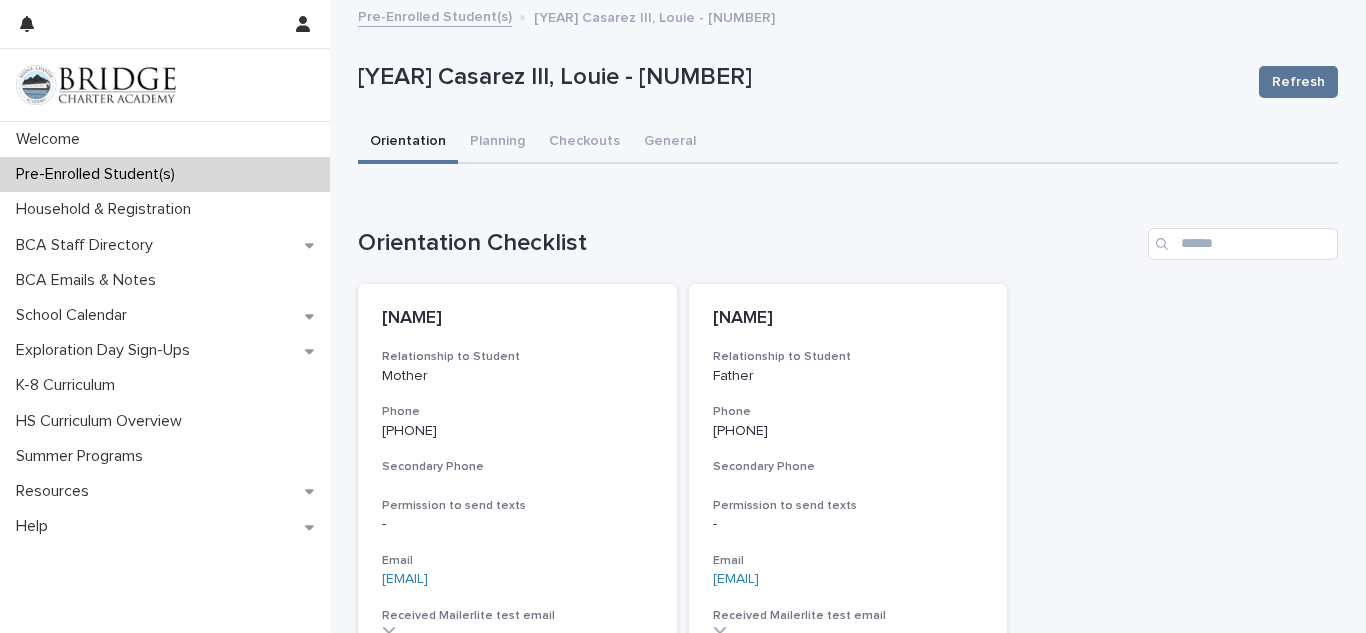 type 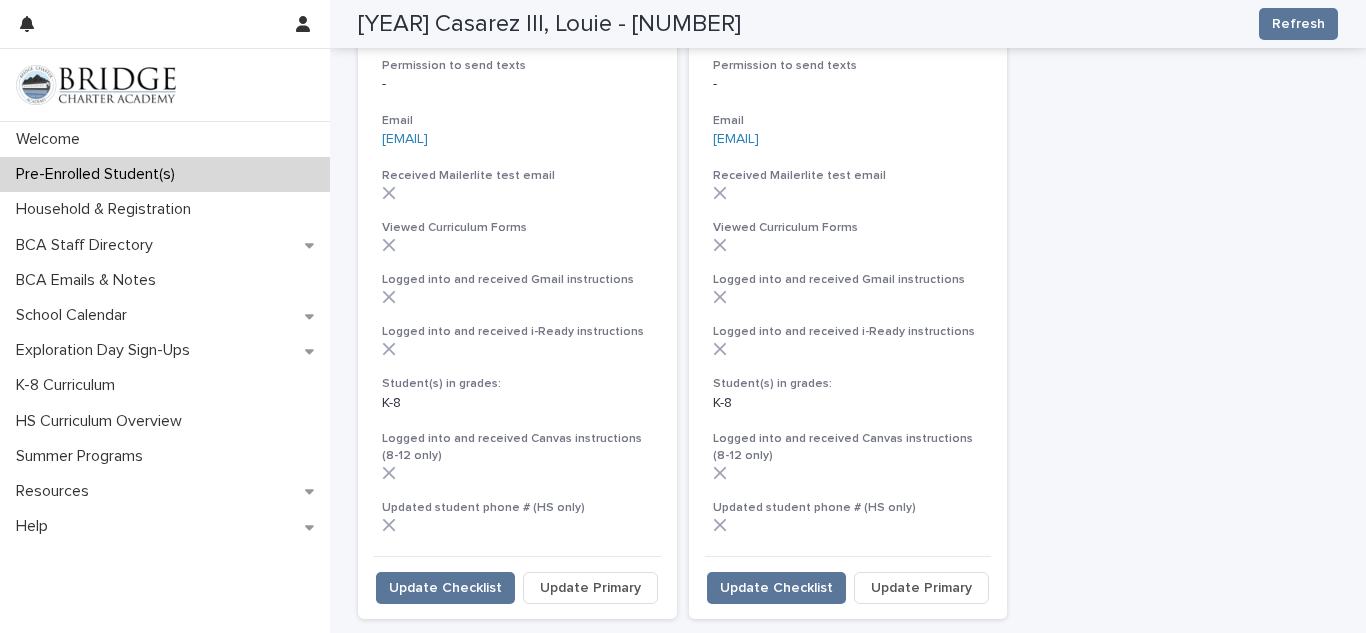 scroll, scrollTop: 480, scrollLeft: 0, axis: vertical 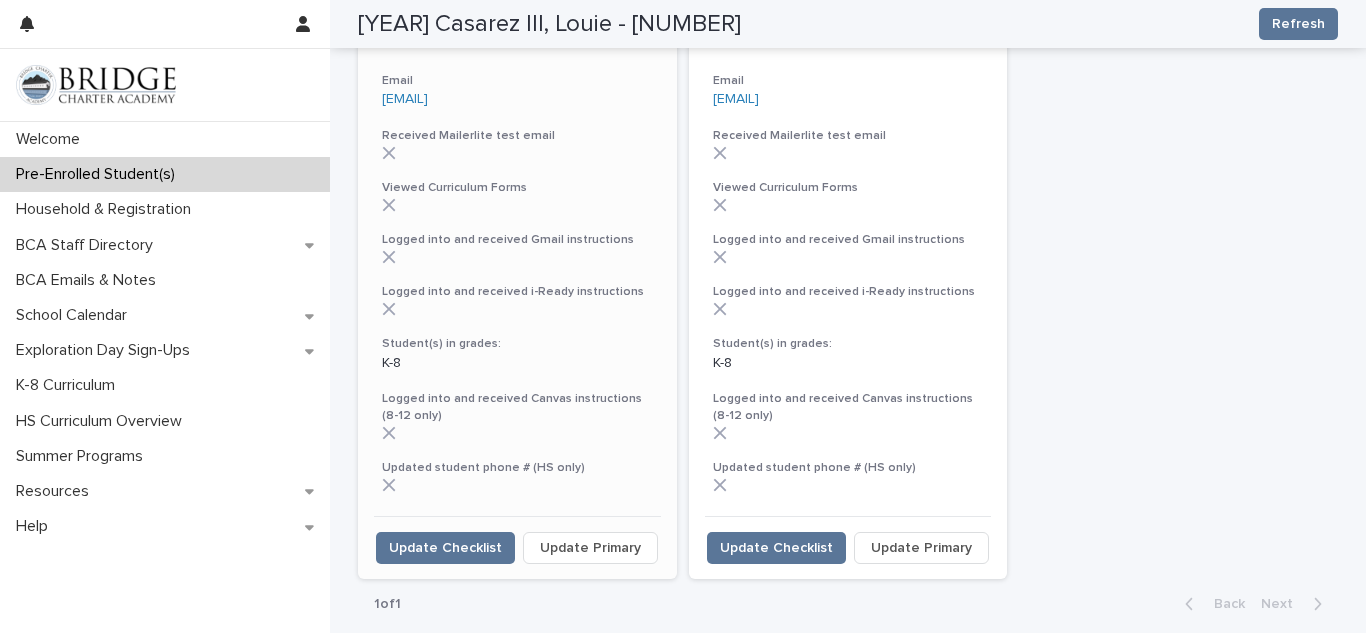 click on "Ashley Casarez Relationship to Student Mother Phone 541-517-4979 Secondary Phone Permission to send texts - Email amcasarez@yahoo.com Received Mailerlite test email Viewed Curriculum Forms Logged into and received Gmail instructions Logged into and received i-Ready instructions Student(s) in grades: K-8 Logged into and received Canvas instructions (8-12 only) Updated student phone # (HS only) Update Checklist Update Primary" at bounding box center [517, 191] 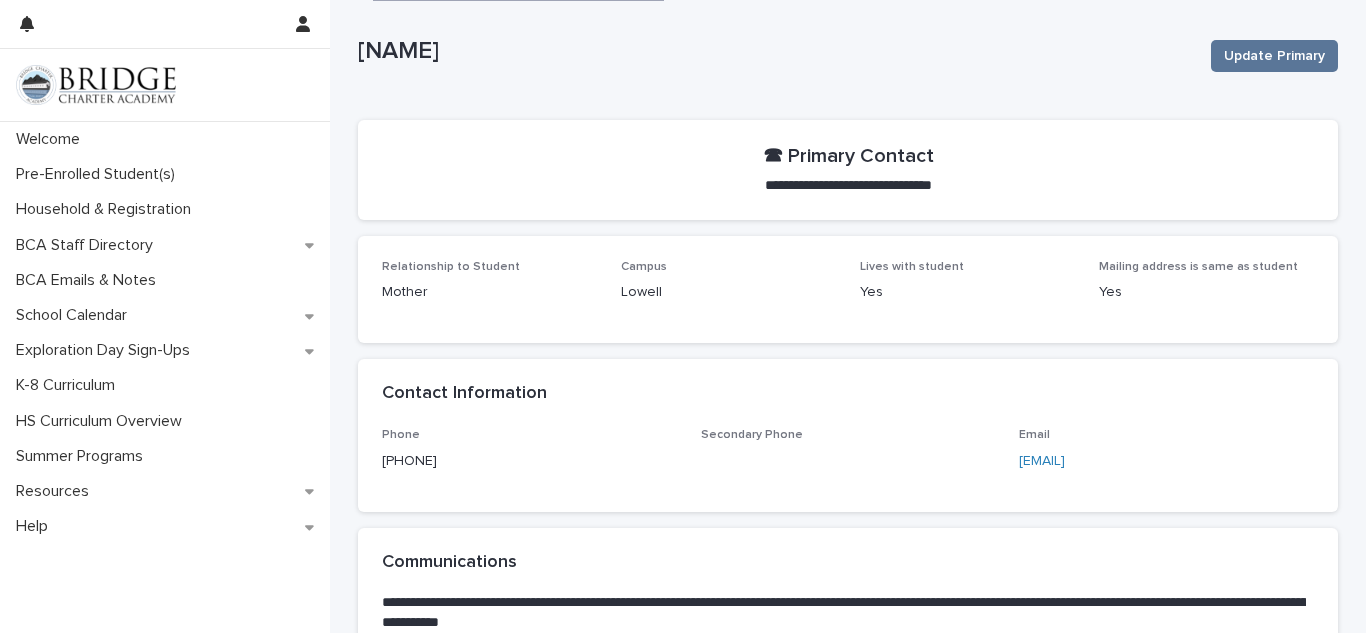 scroll, scrollTop: 17, scrollLeft: 0, axis: vertical 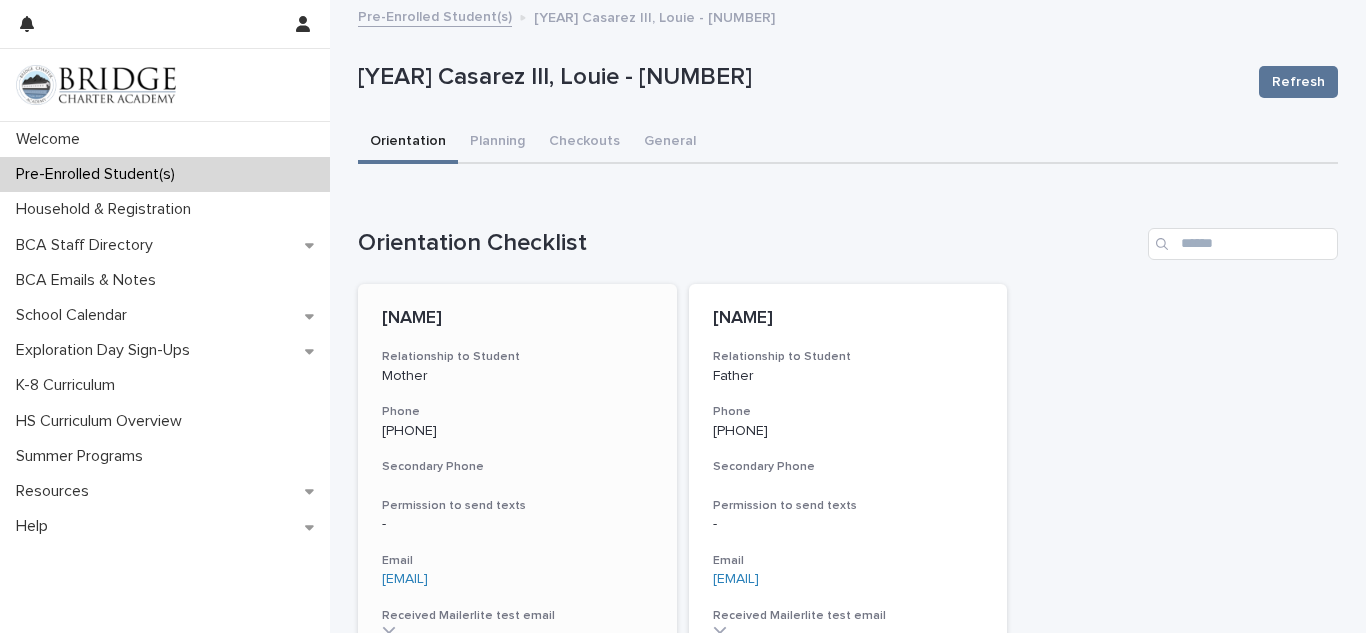 click on "541-517-4979" at bounding box center [517, 431] 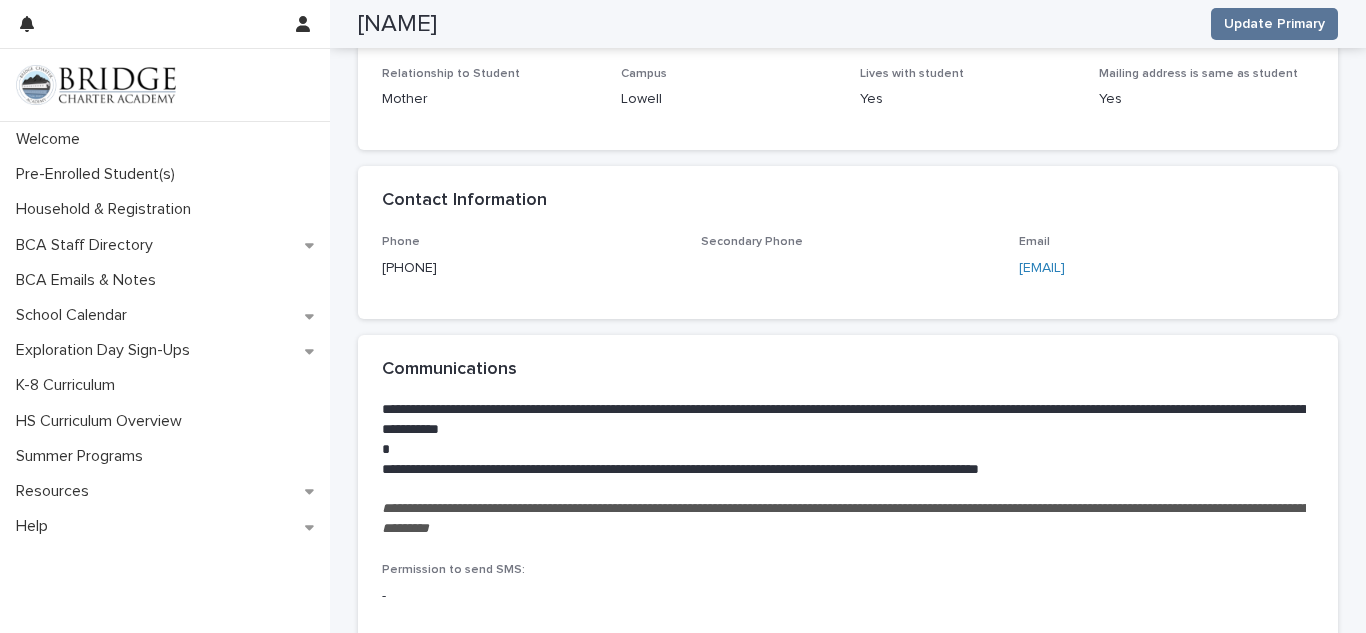 scroll, scrollTop: 0, scrollLeft: 0, axis: both 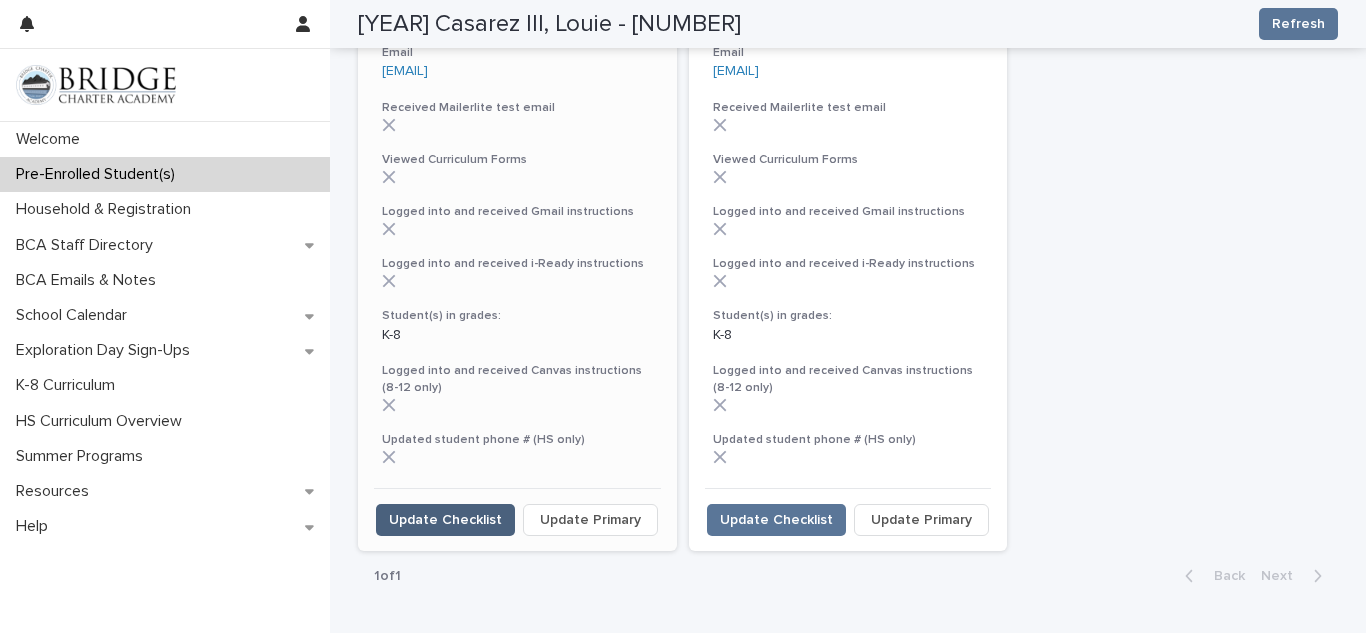 click on "Update Checklist" at bounding box center [445, 520] 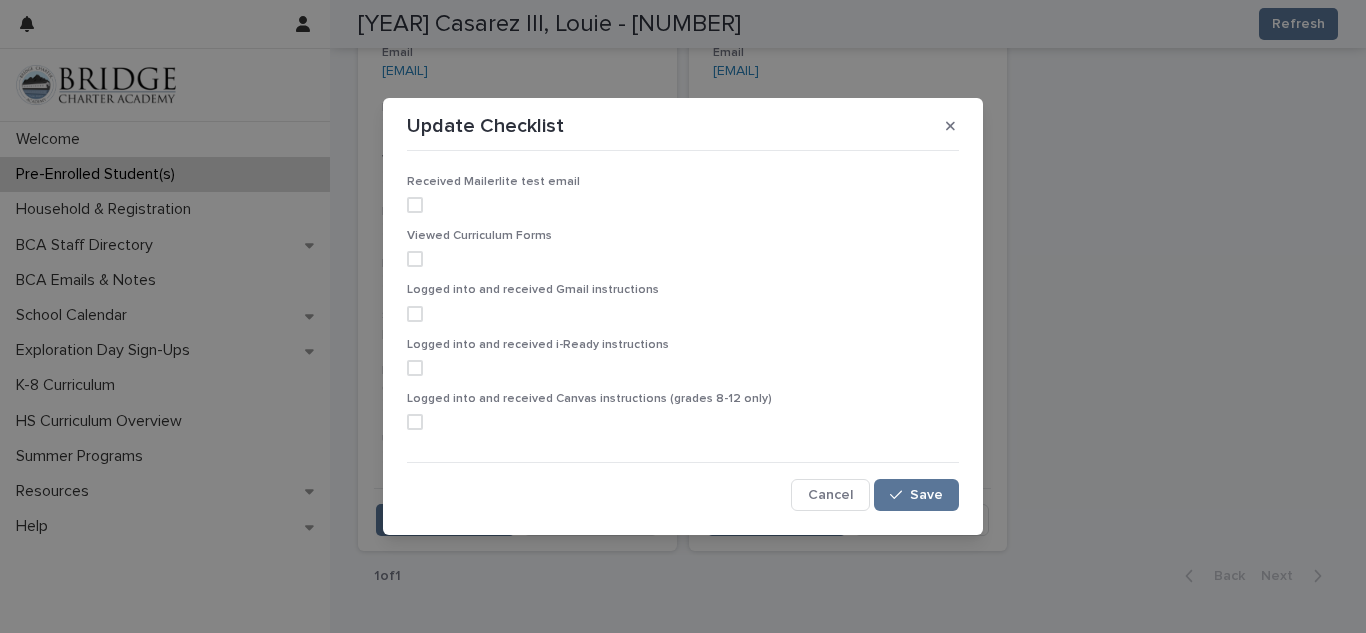 click on "Received Mailerlite test email" at bounding box center (683, 202) 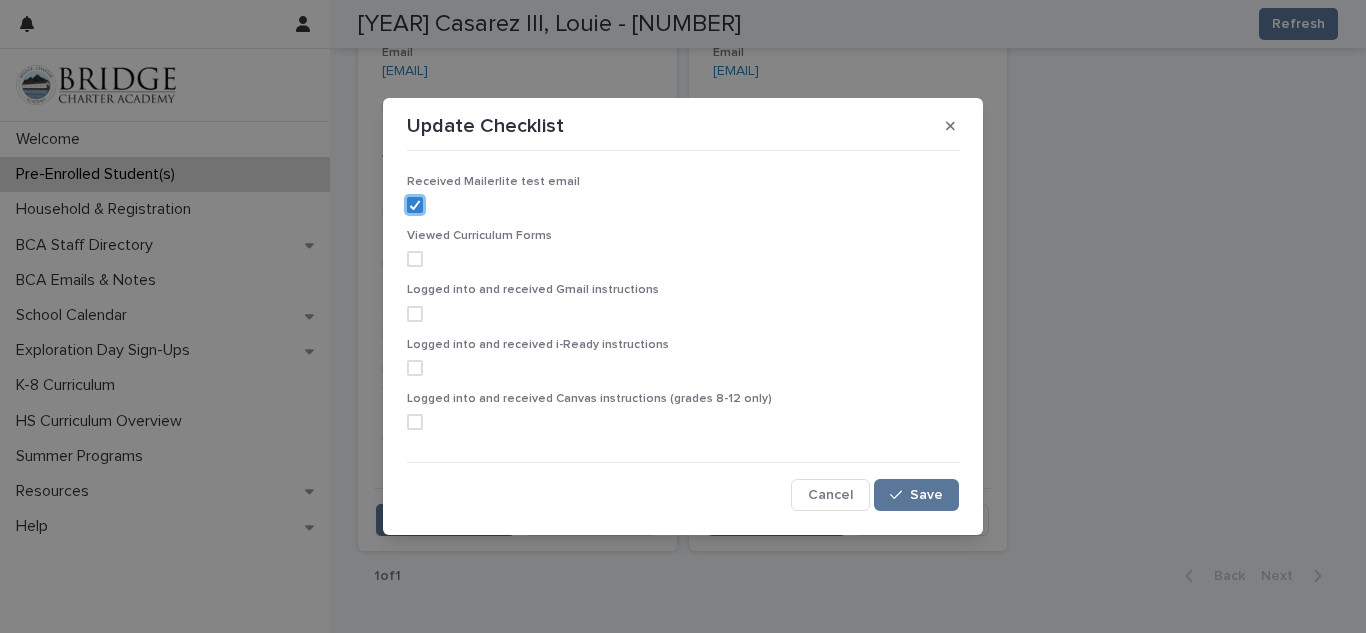 click at bounding box center (415, 259) 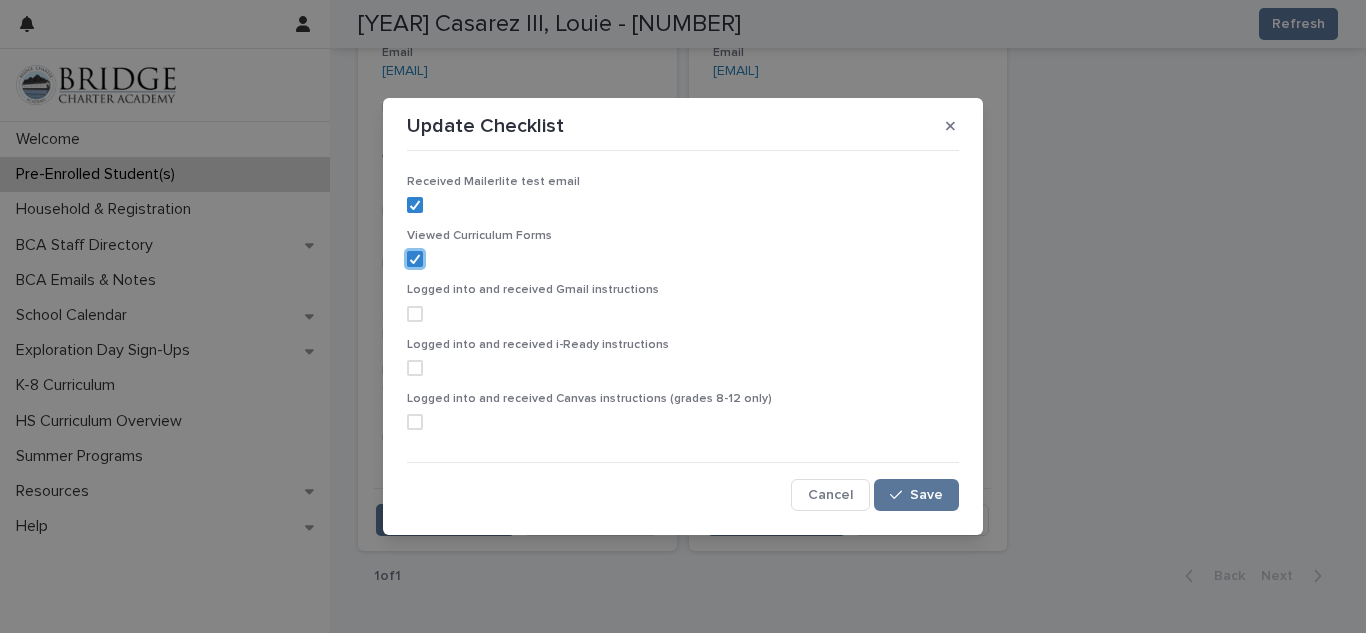 click at bounding box center [415, 314] 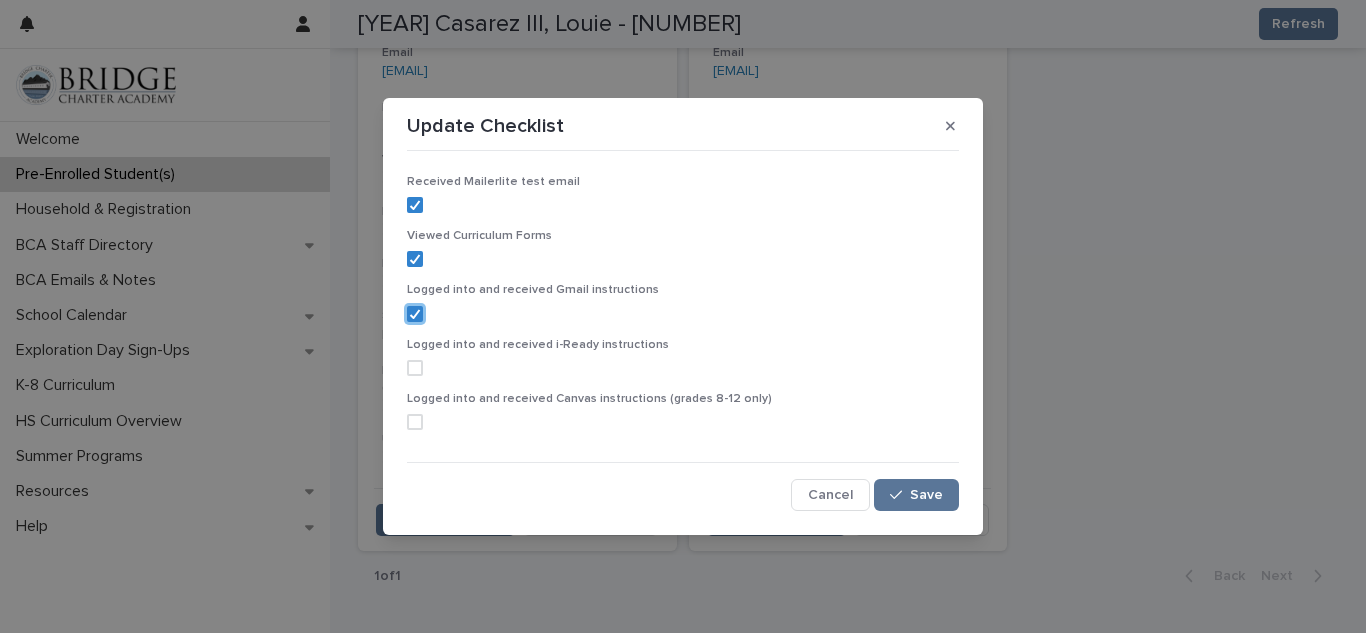 click at bounding box center [415, 368] 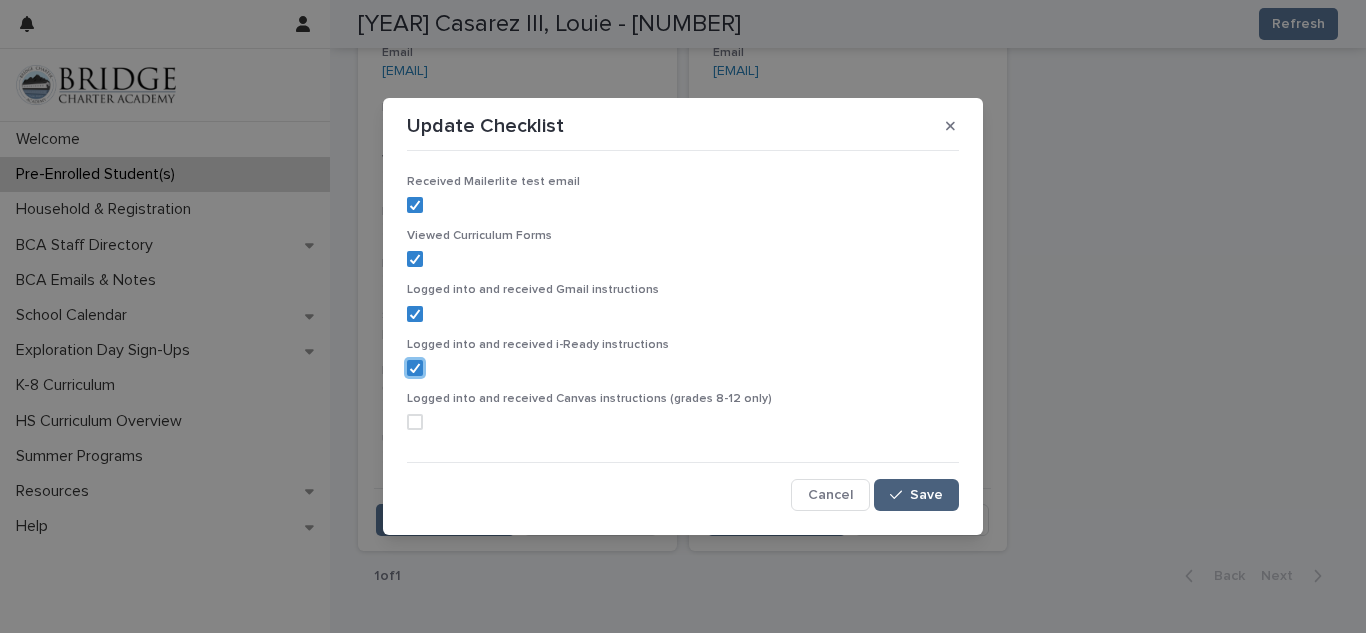 click at bounding box center [900, 495] 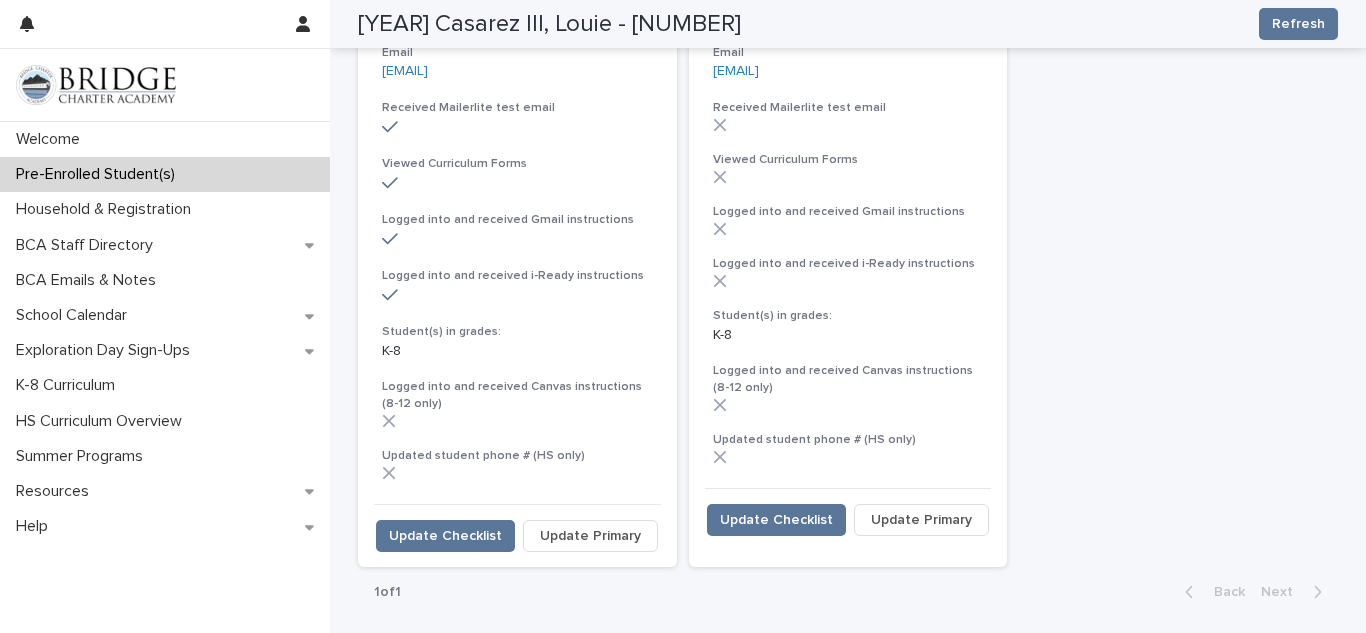 scroll, scrollTop: 516, scrollLeft: 0, axis: vertical 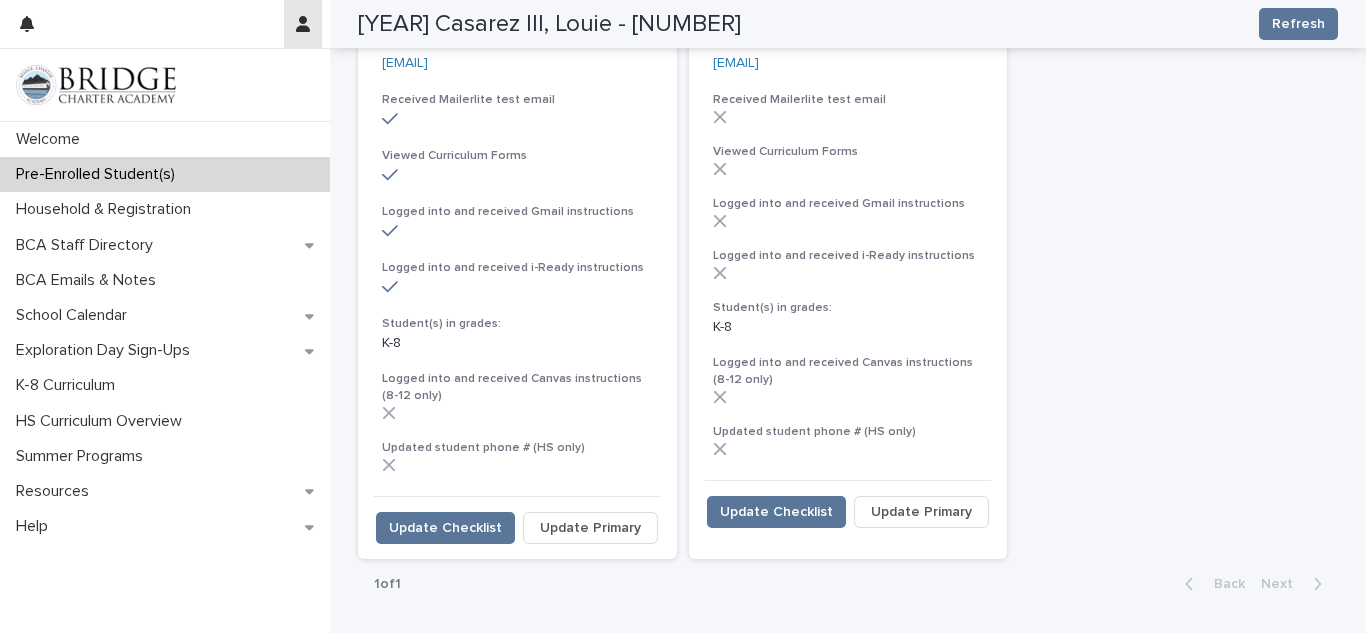 click 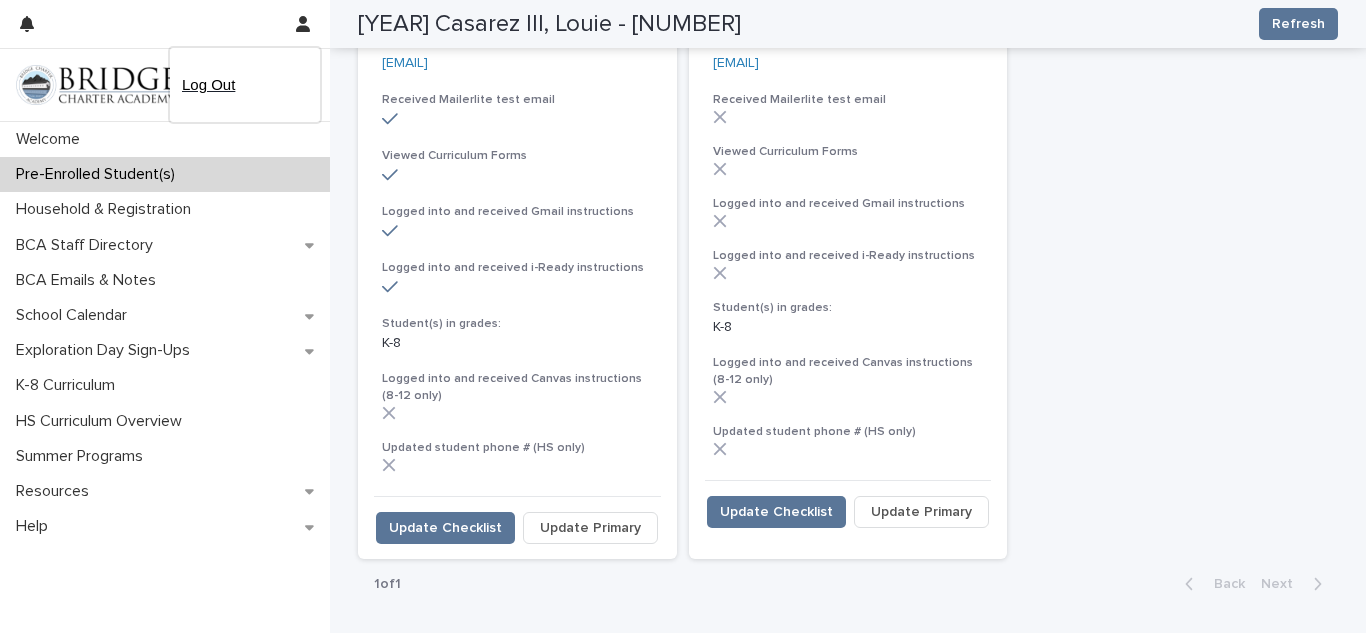 click on "Log Out" at bounding box center (245, 85) 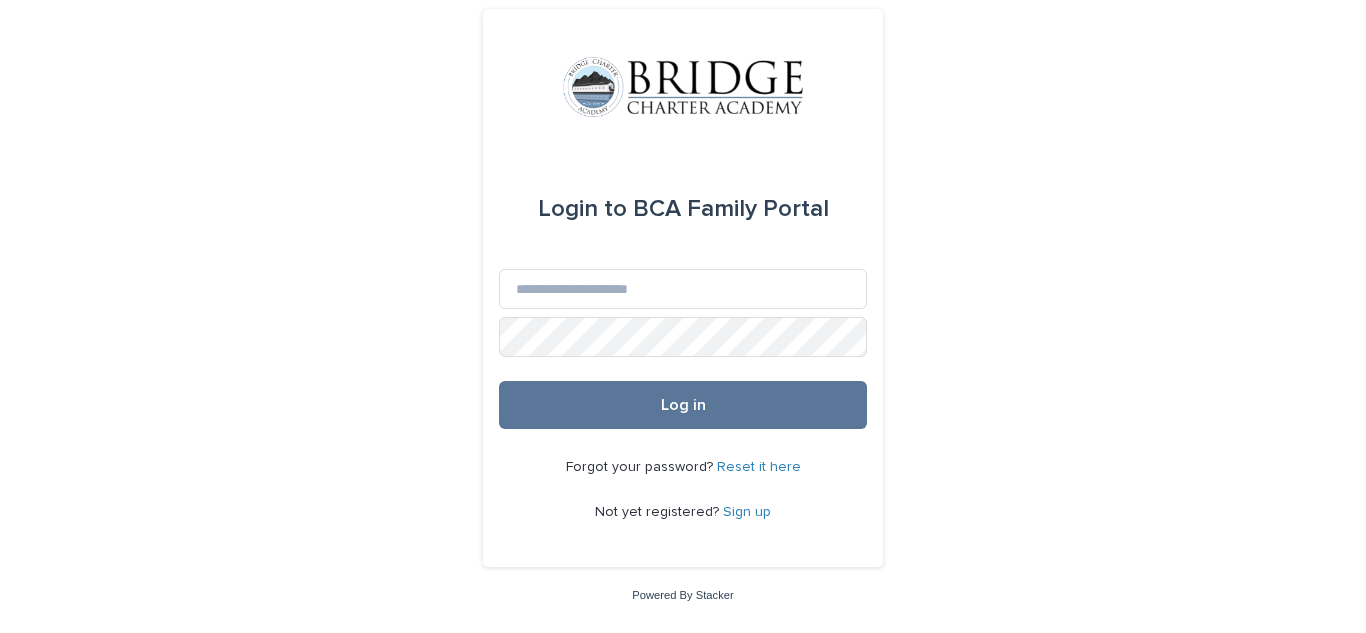 scroll, scrollTop: 0, scrollLeft: 0, axis: both 